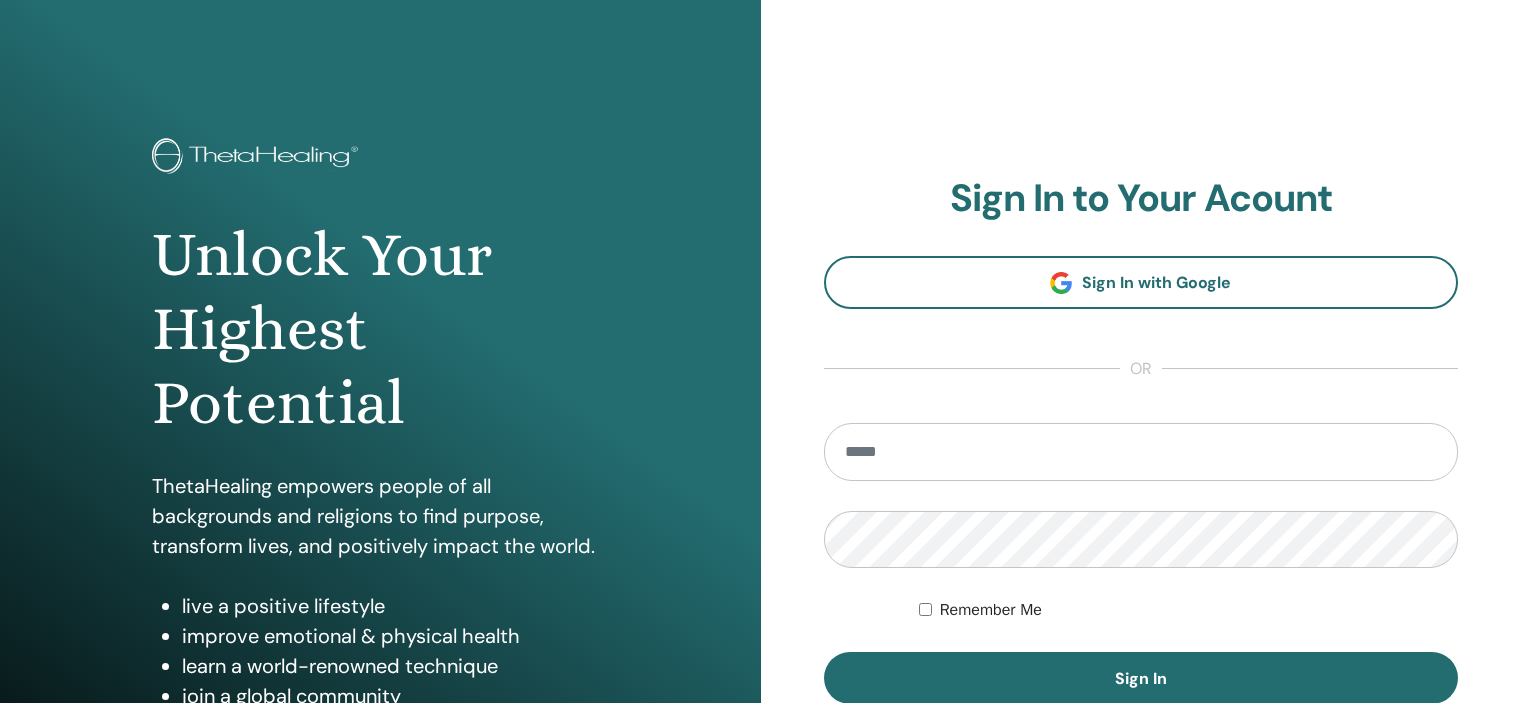 scroll, scrollTop: 0, scrollLeft: 0, axis: both 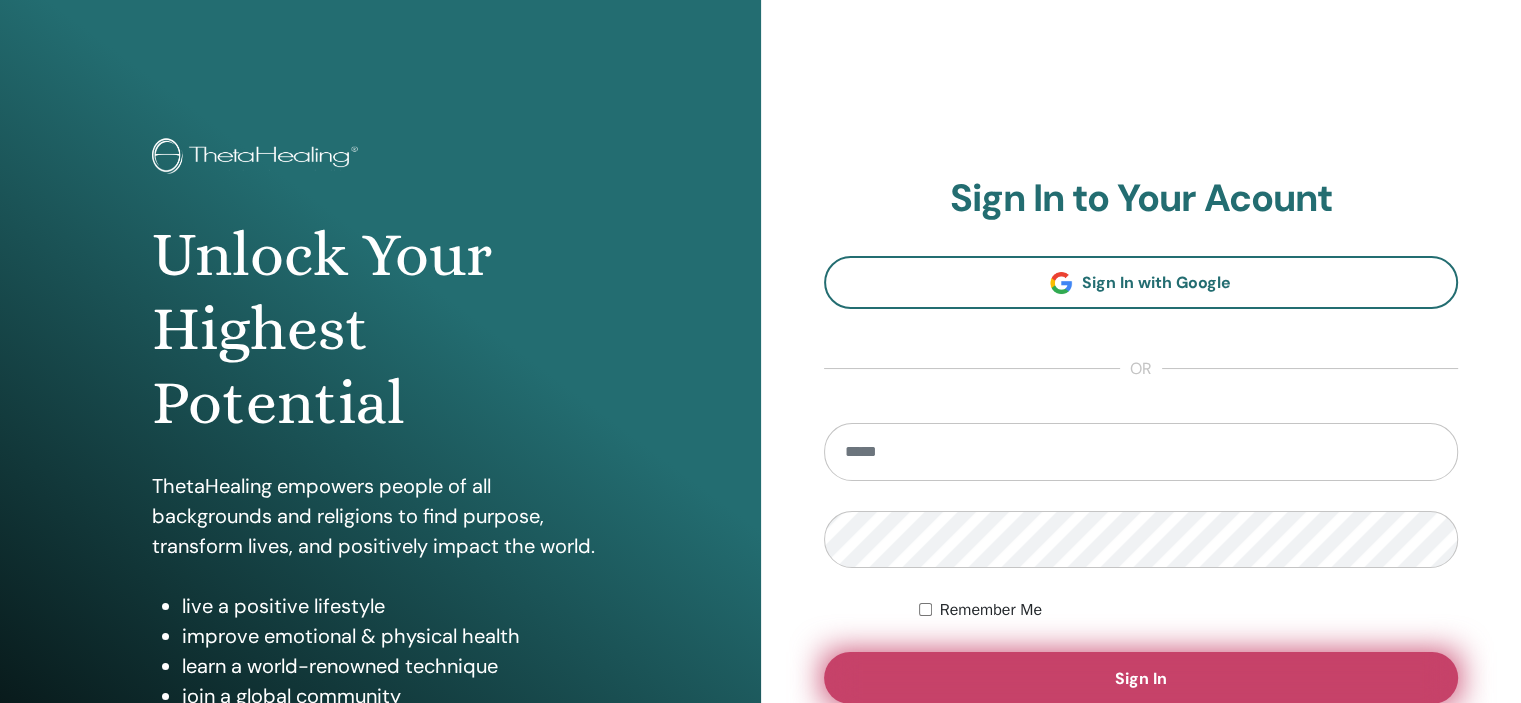 type on "**********" 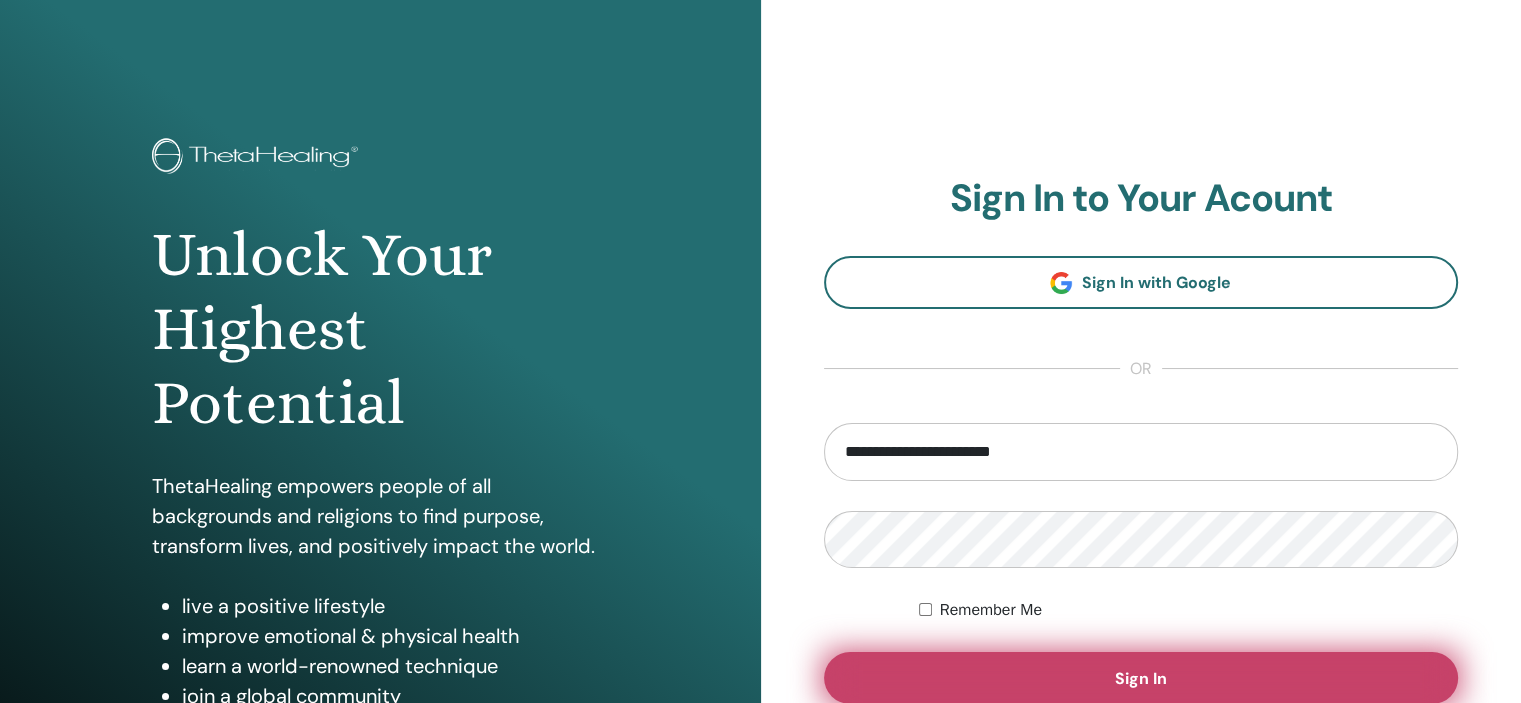 click on "Sign In" at bounding box center (1141, 678) 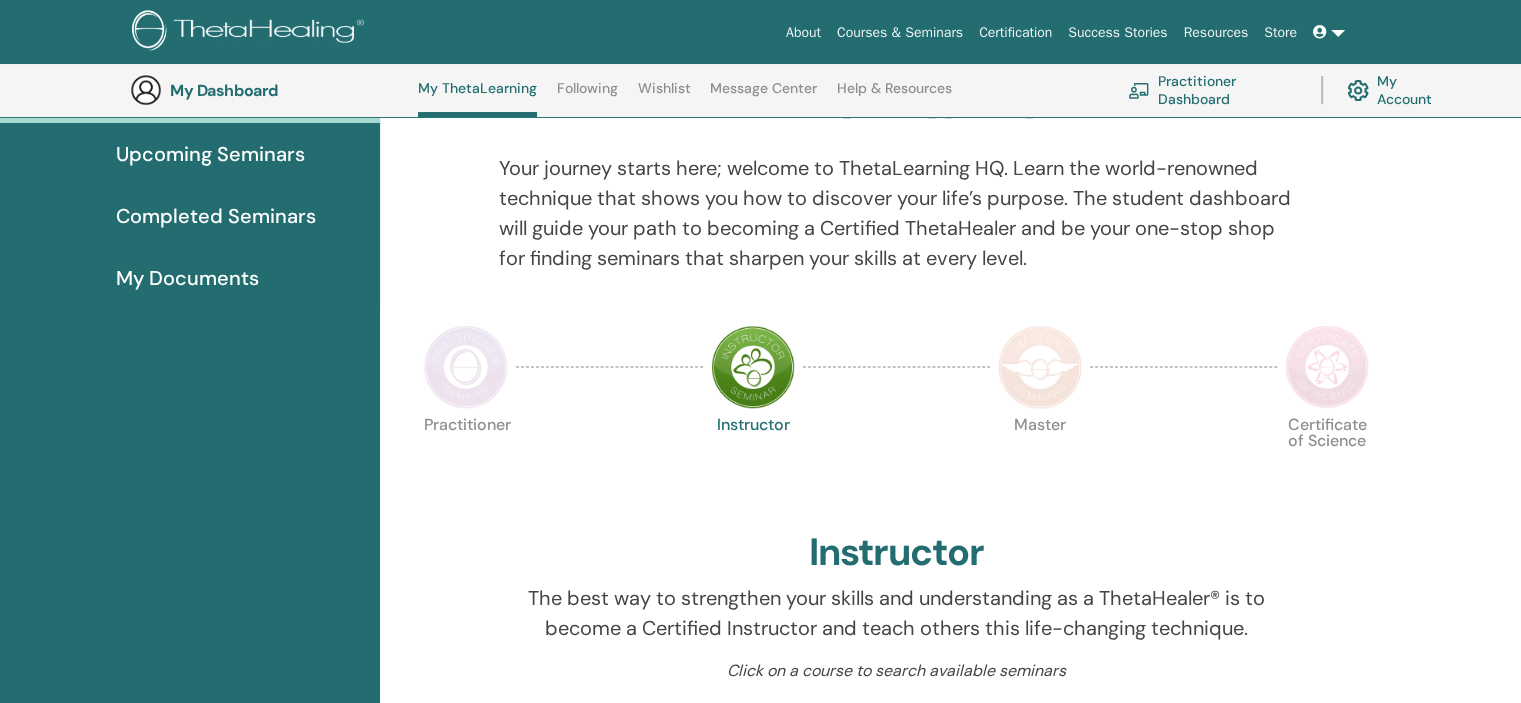 scroll, scrollTop: 291, scrollLeft: 0, axis: vertical 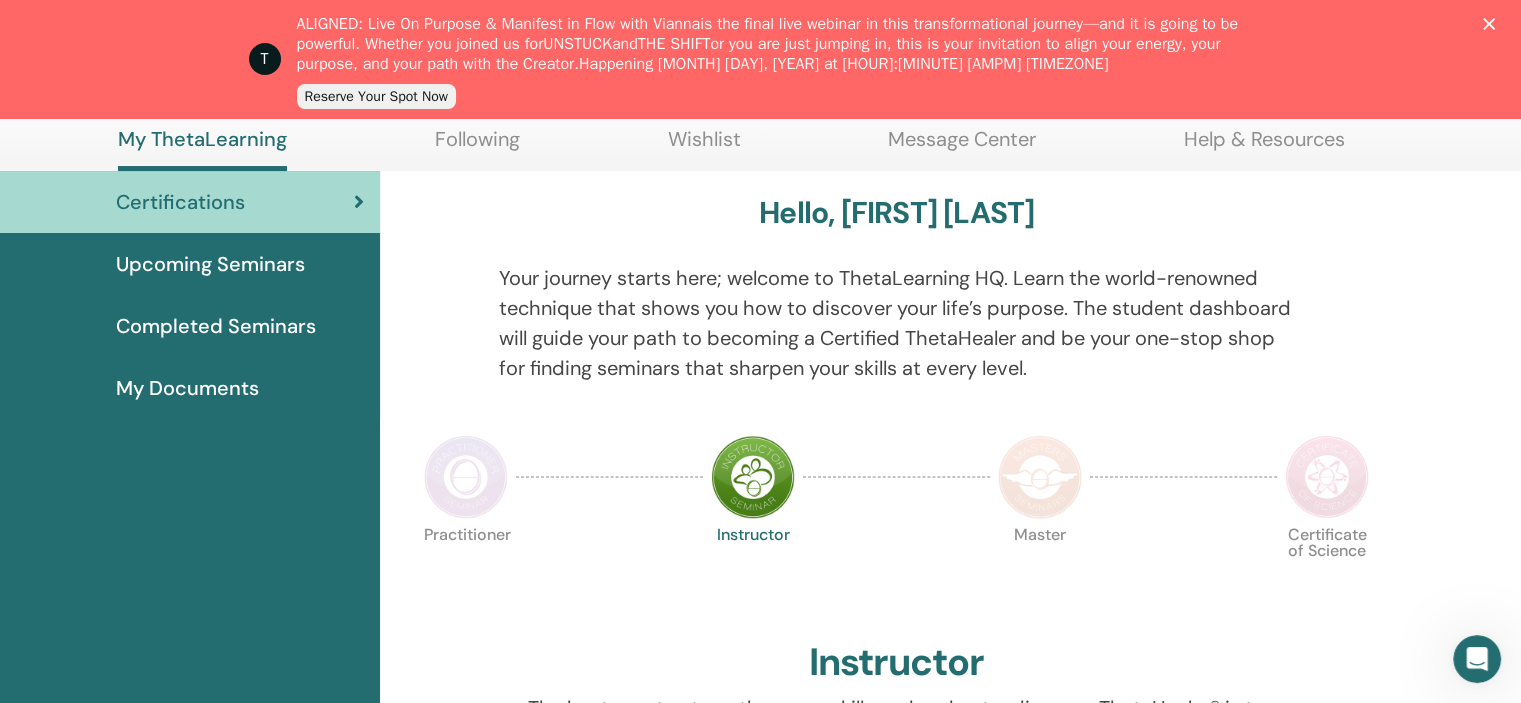 click at bounding box center (1040, 477) 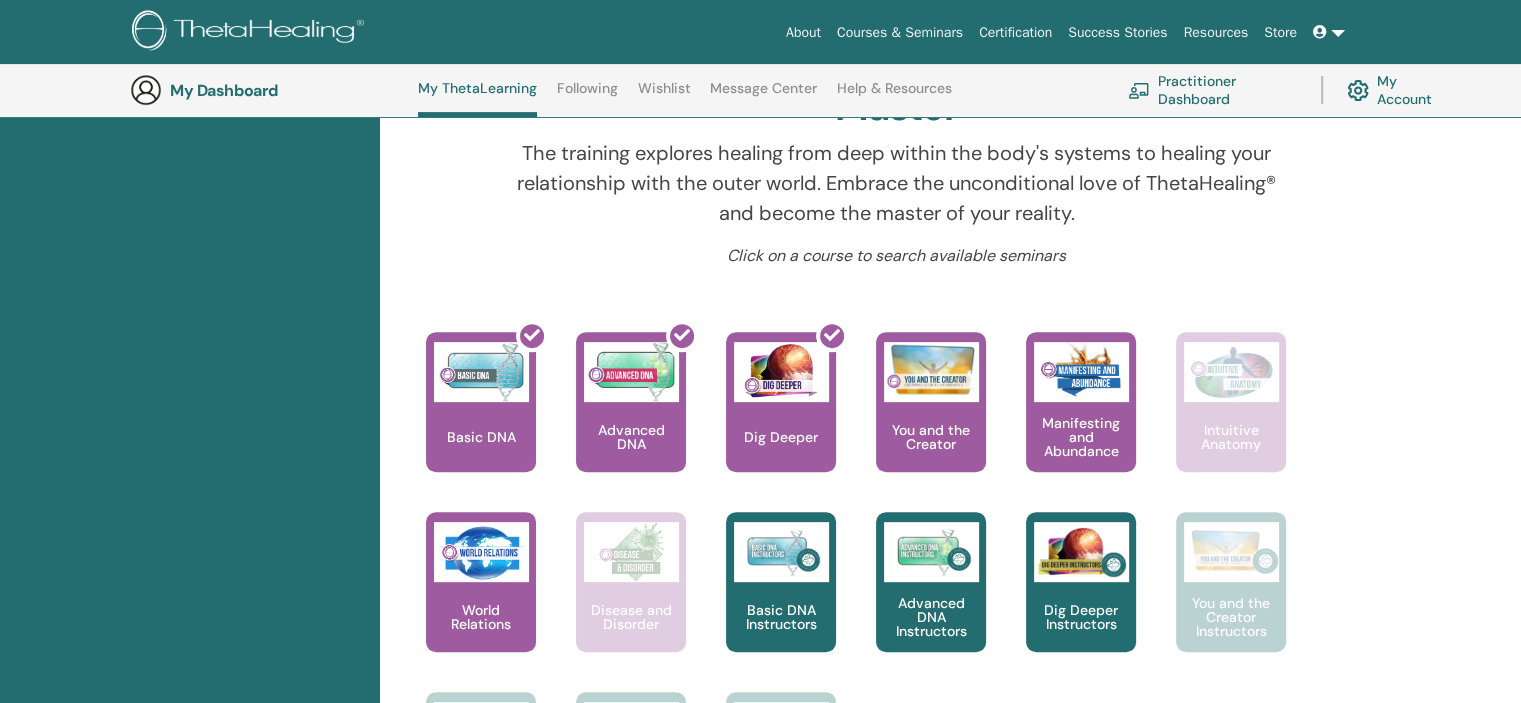 scroll, scrollTop: 897, scrollLeft: 0, axis: vertical 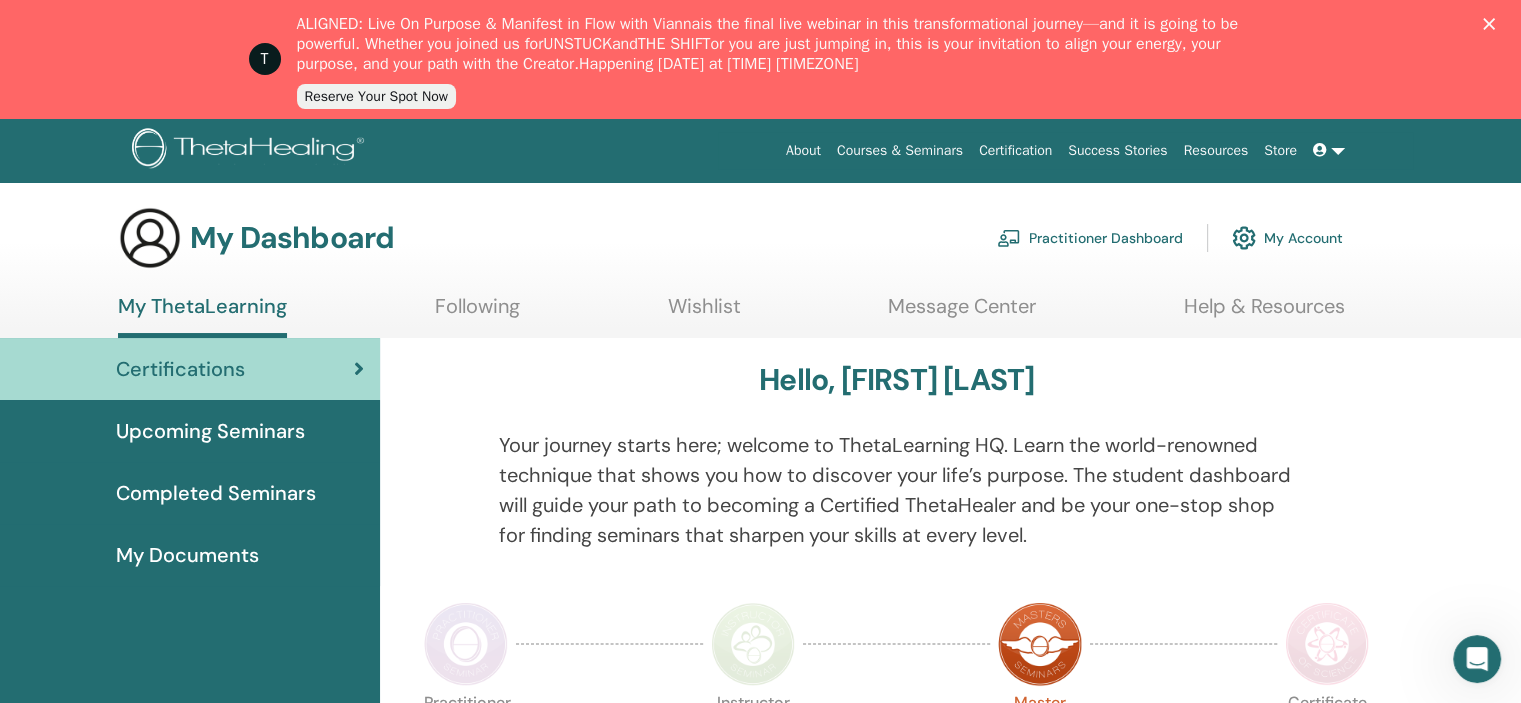 click on "Completed Seminars" at bounding box center [190, 493] 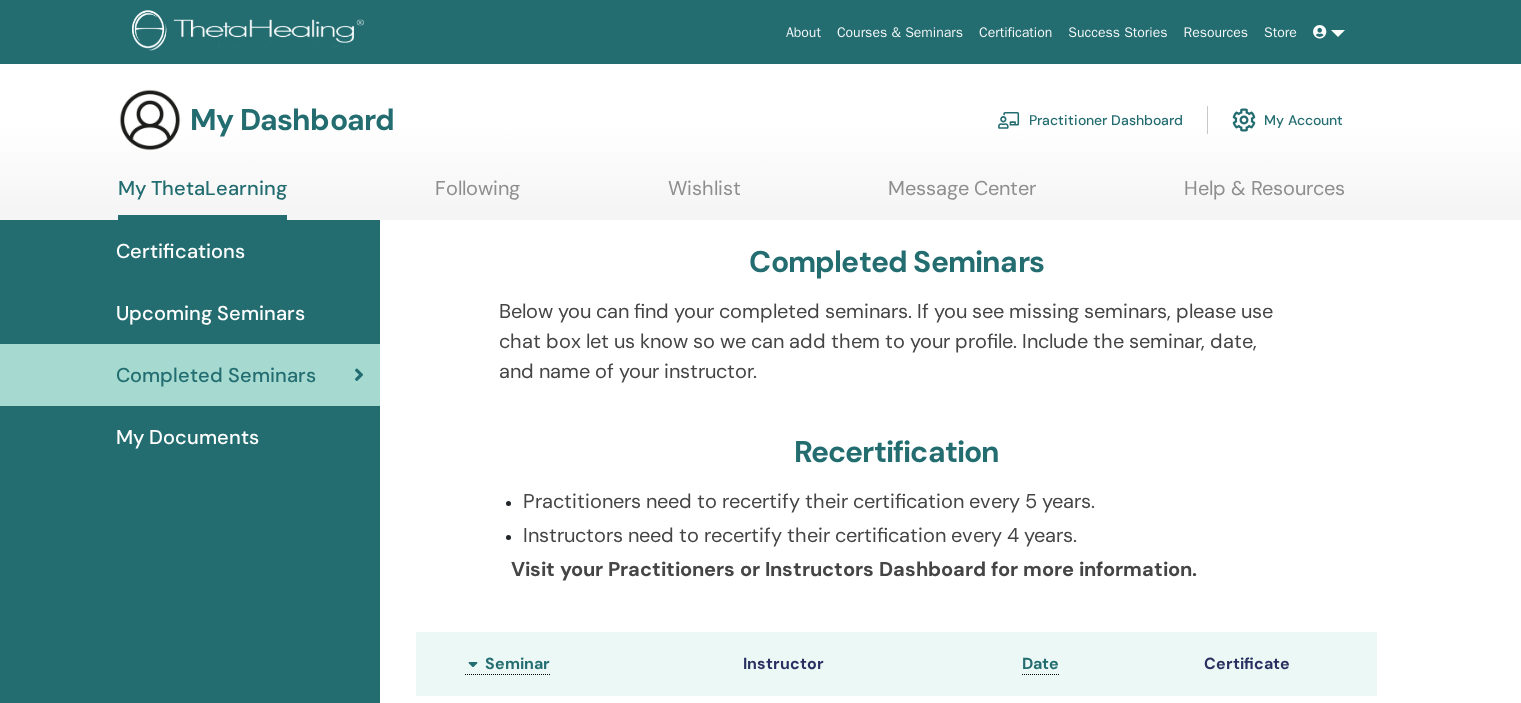 scroll, scrollTop: 0, scrollLeft: 0, axis: both 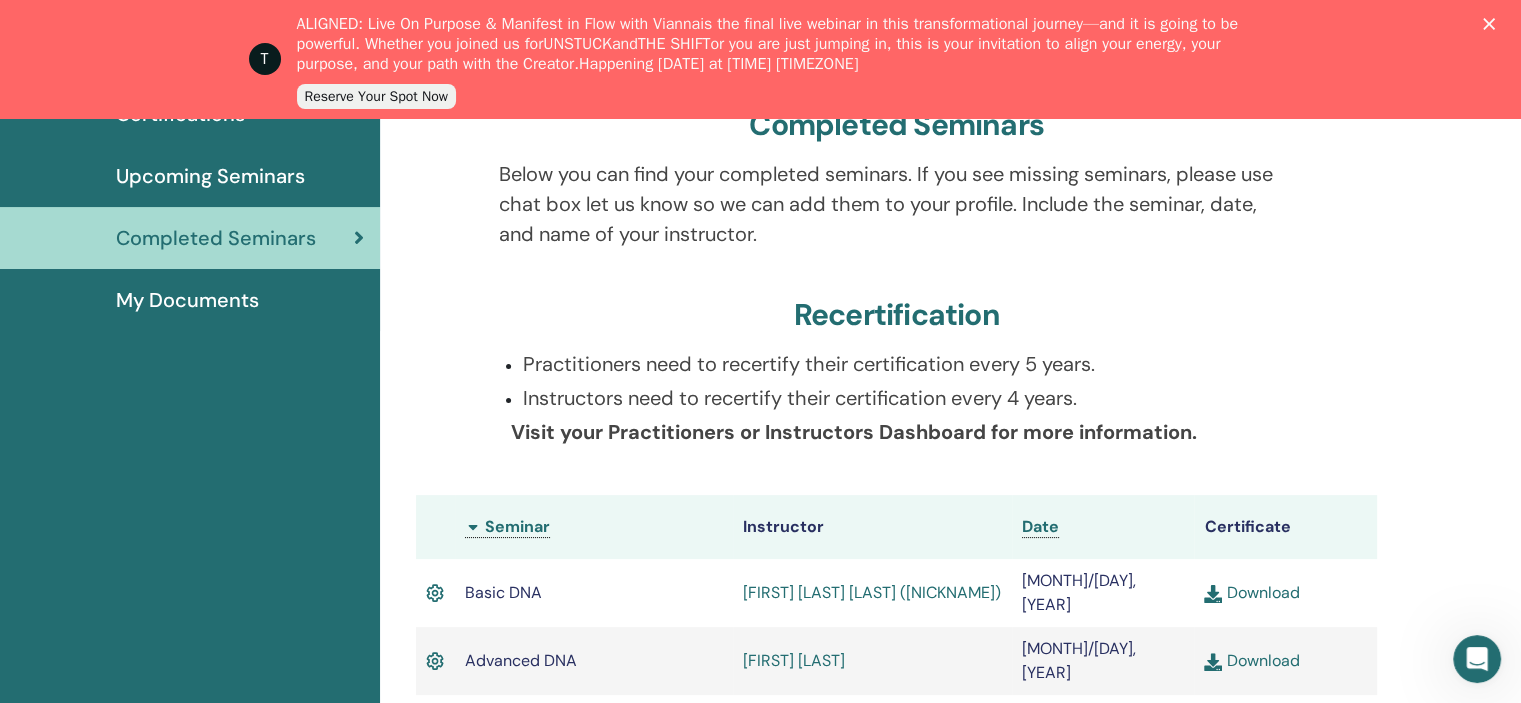 drag, startPoint x: 521, startPoint y: 363, endPoint x: 1176, endPoint y: 340, distance: 655.4037 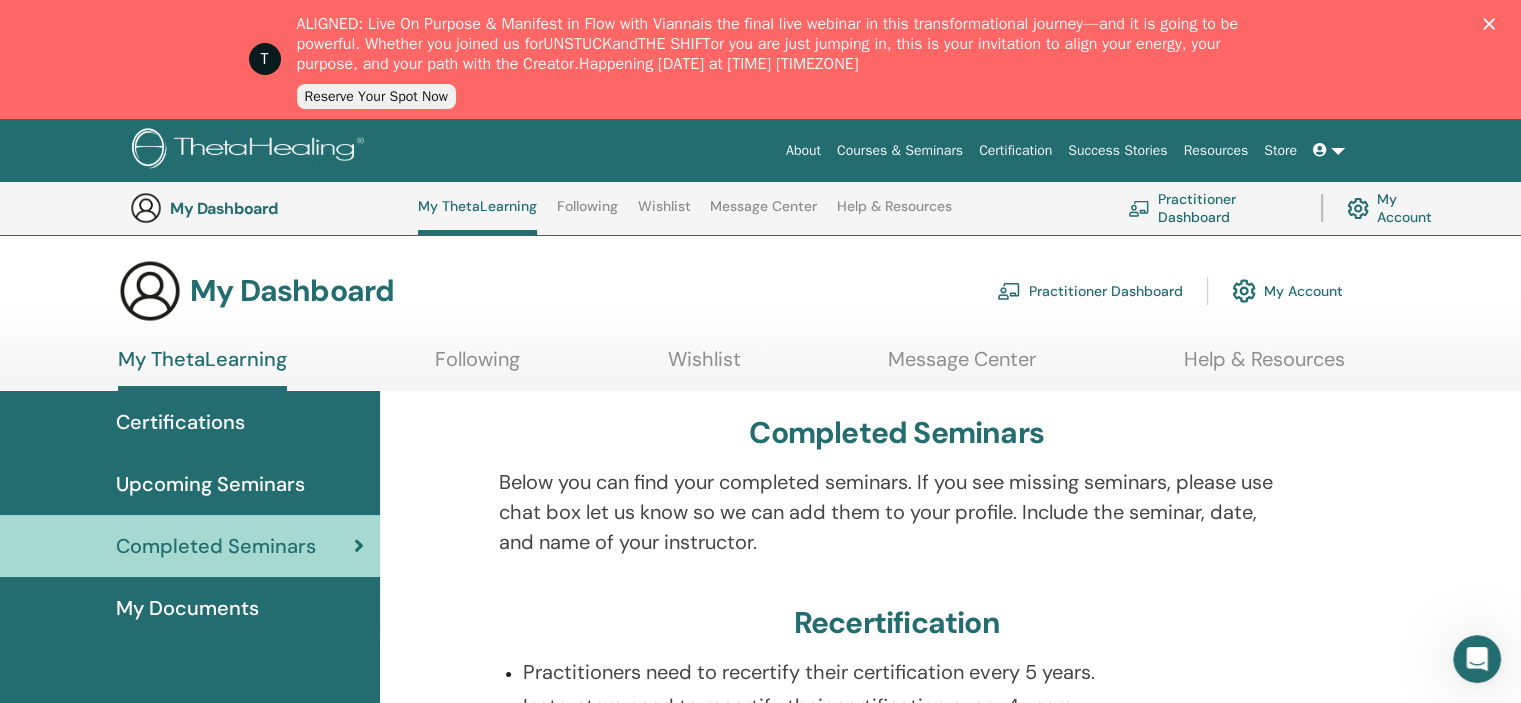 scroll, scrollTop: 375, scrollLeft: 0, axis: vertical 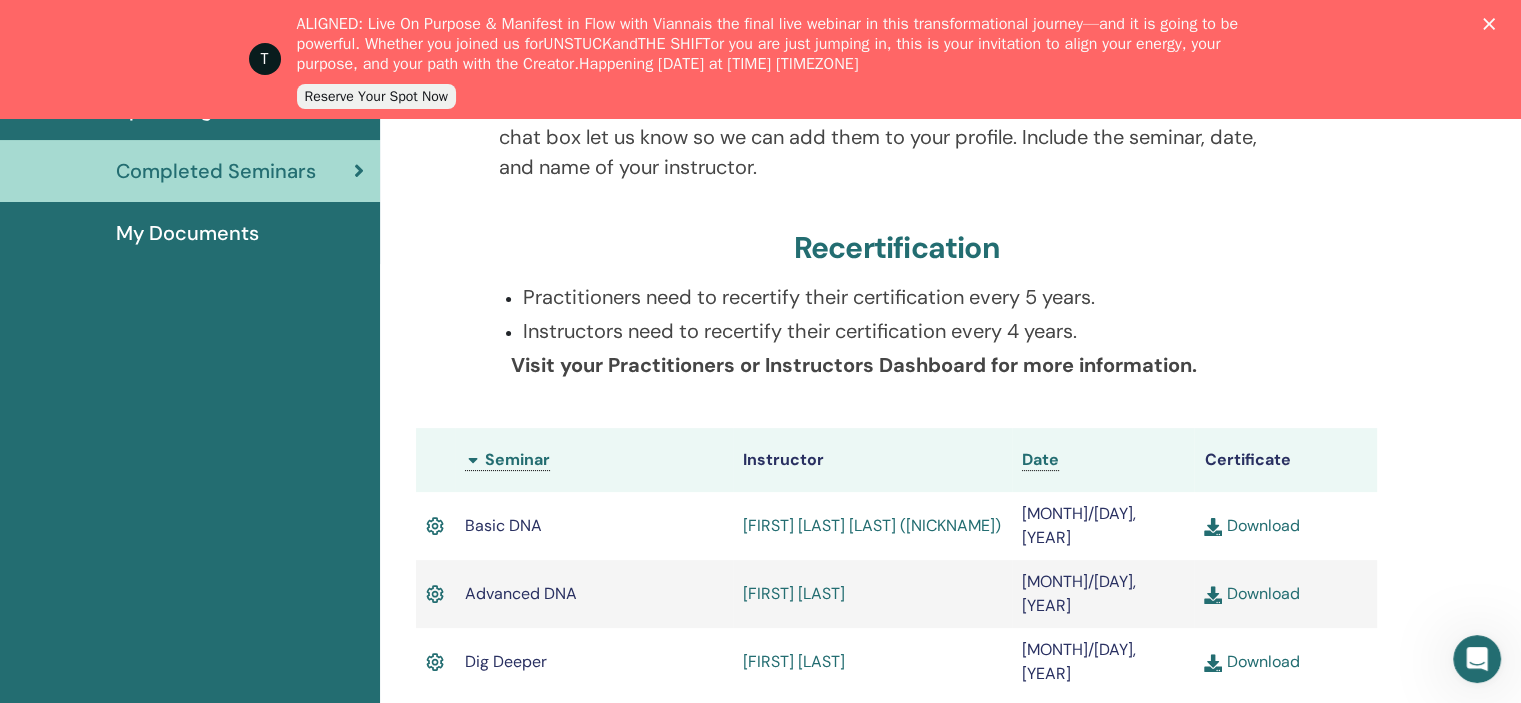 drag, startPoint x: 524, startPoint y: 329, endPoint x: 942, endPoint y: 331, distance: 418.0048 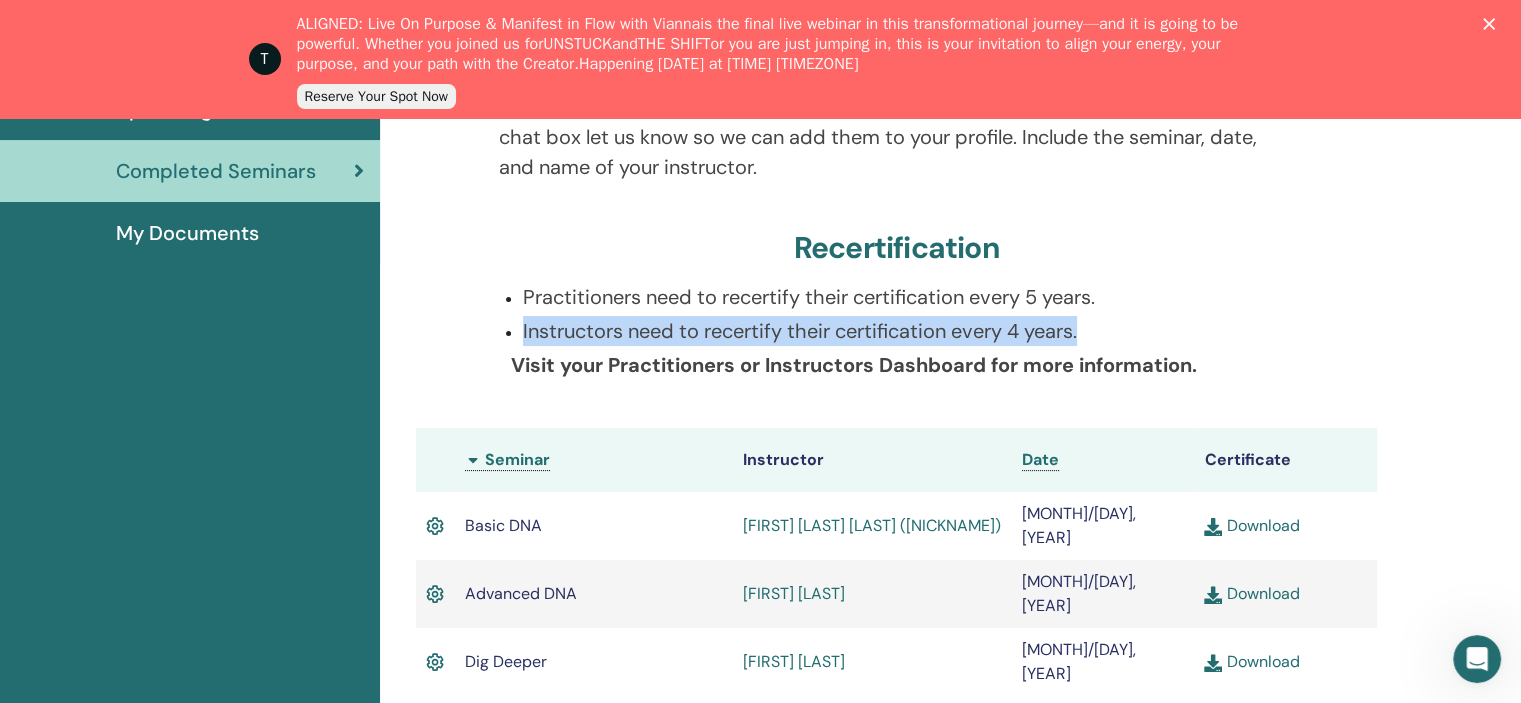 drag, startPoint x: 521, startPoint y: 327, endPoint x: 1088, endPoint y: 326, distance: 567.00085 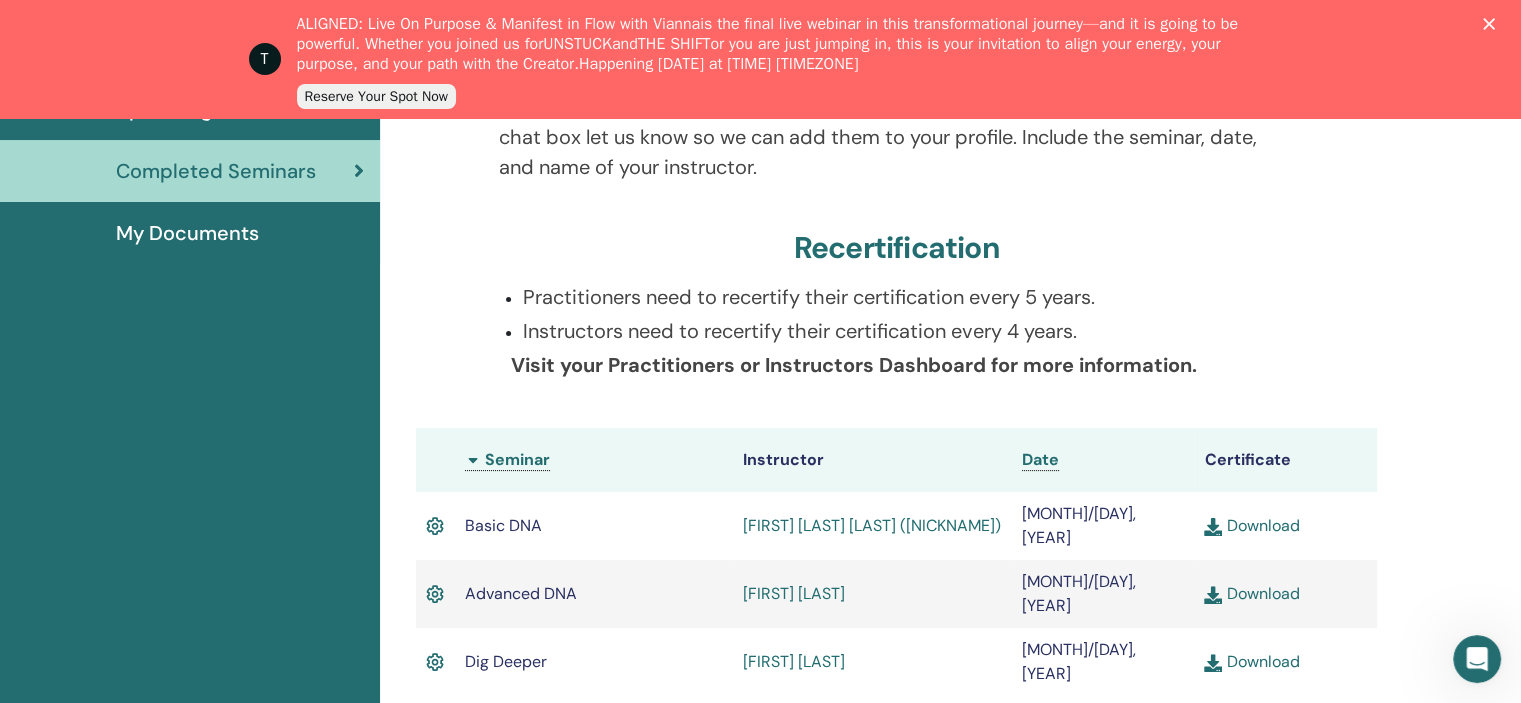 click at bounding box center (442, 343) 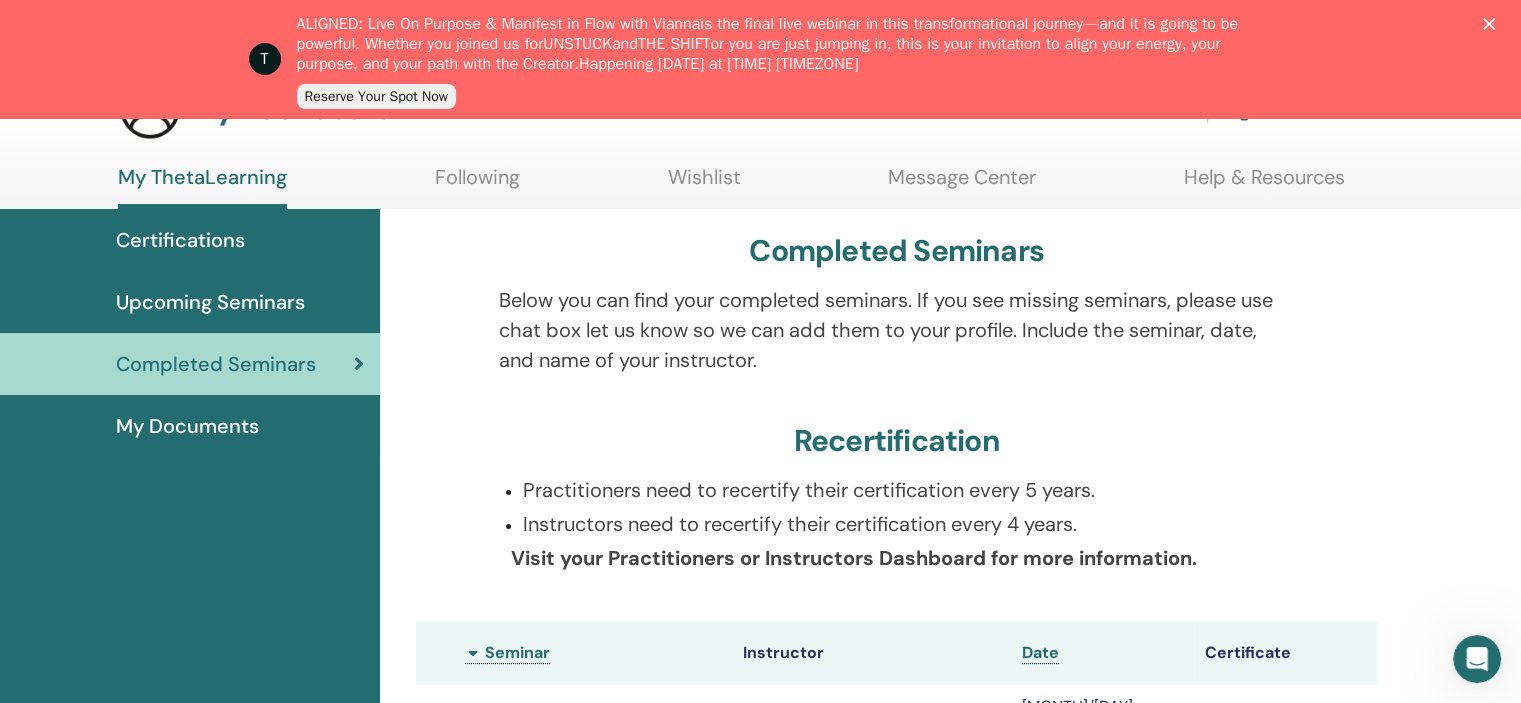 click on "My Documents" at bounding box center [187, 426] 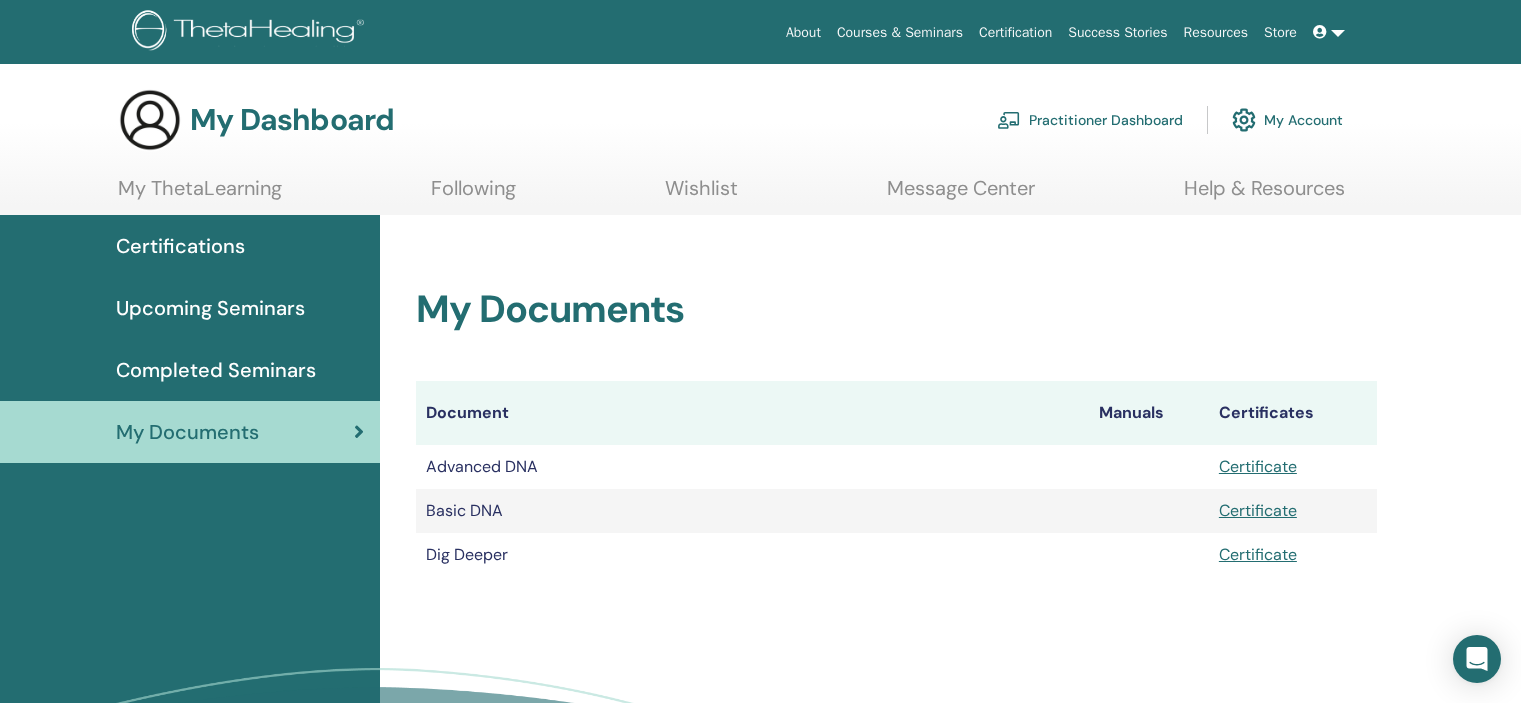 scroll, scrollTop: 0, scrollLeft: 0, axis: both 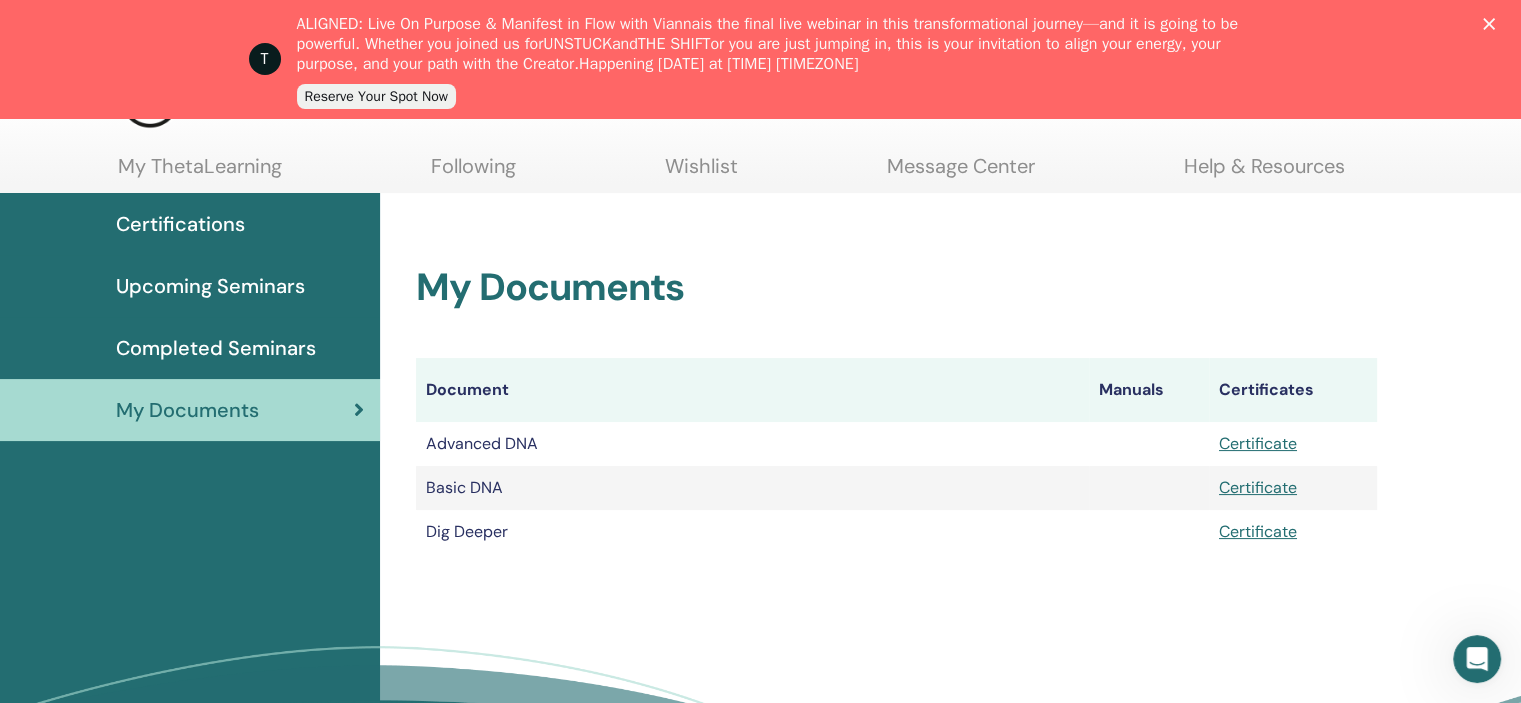 click on "Wishlist" at bounding box center (701, 173) 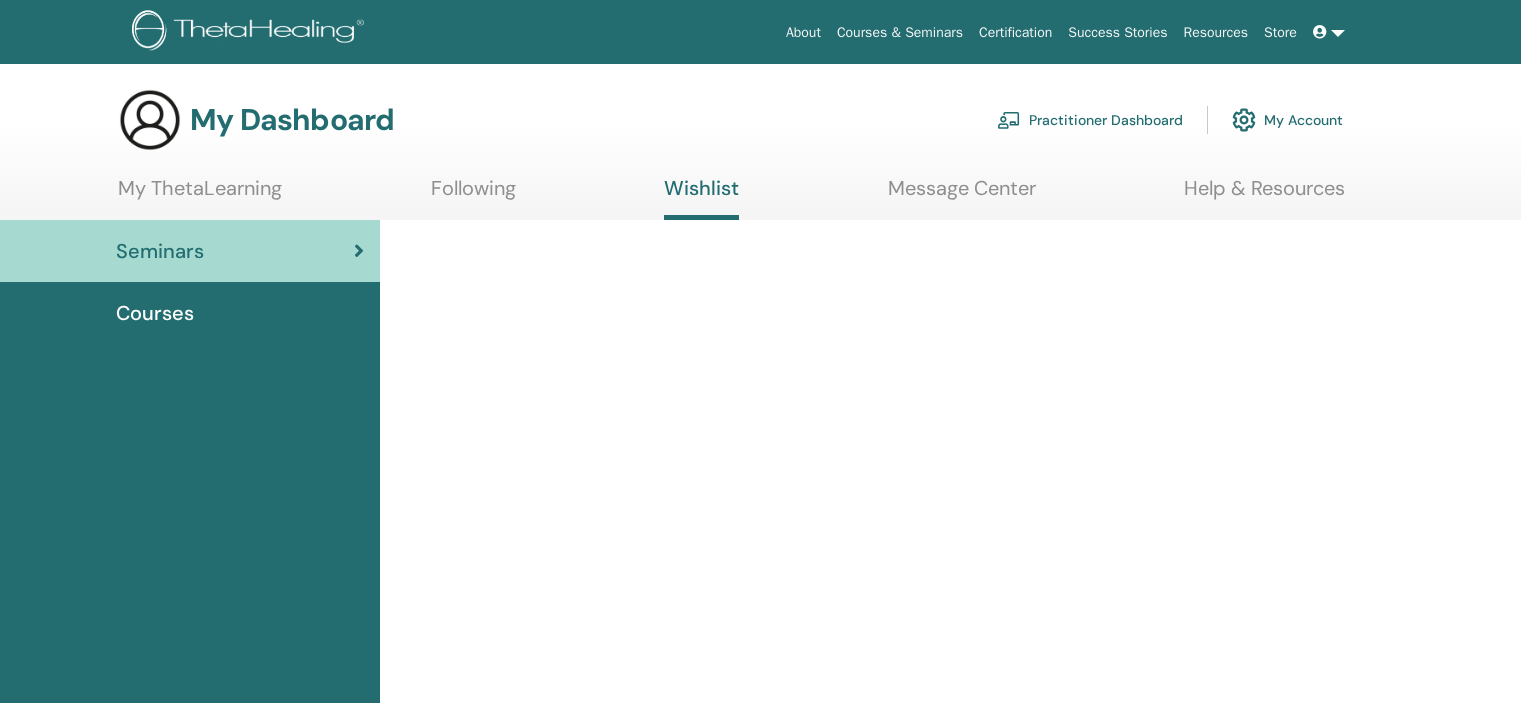 scroll, scrollTop: 0, scrollLeft: 0, axis: both 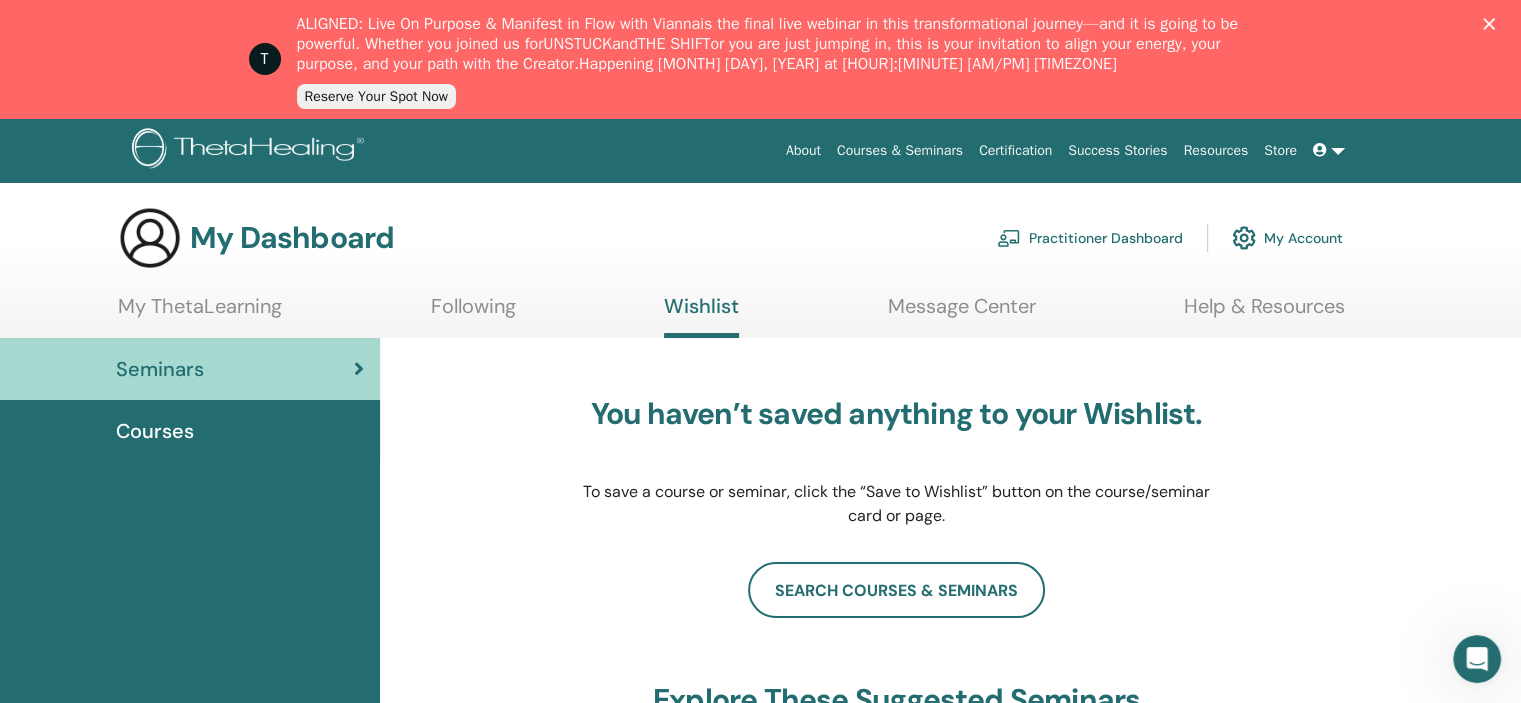 click on "My ThetaLearning" at bounding box center [200, 313] 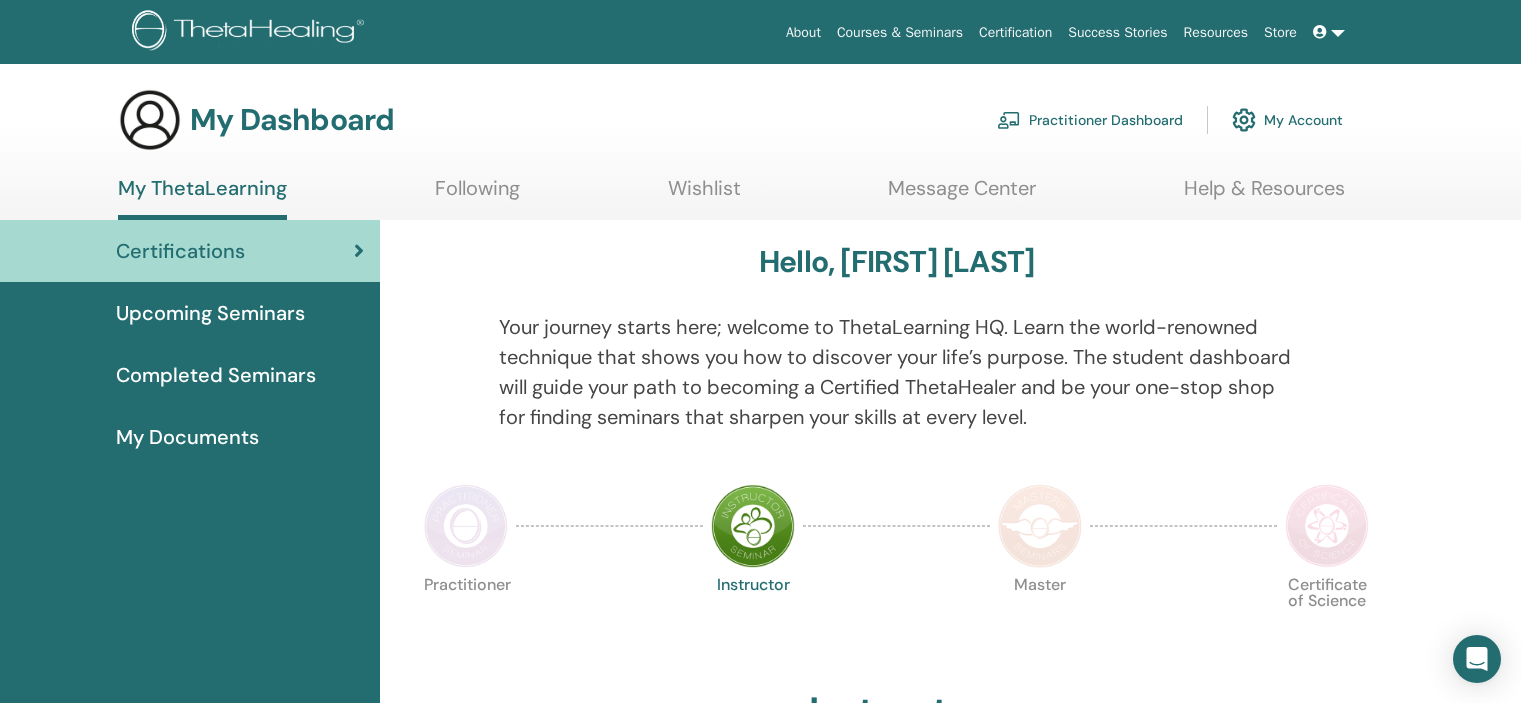 scroll, scrollTop: 0, scrollLeft: 0, axis: both 